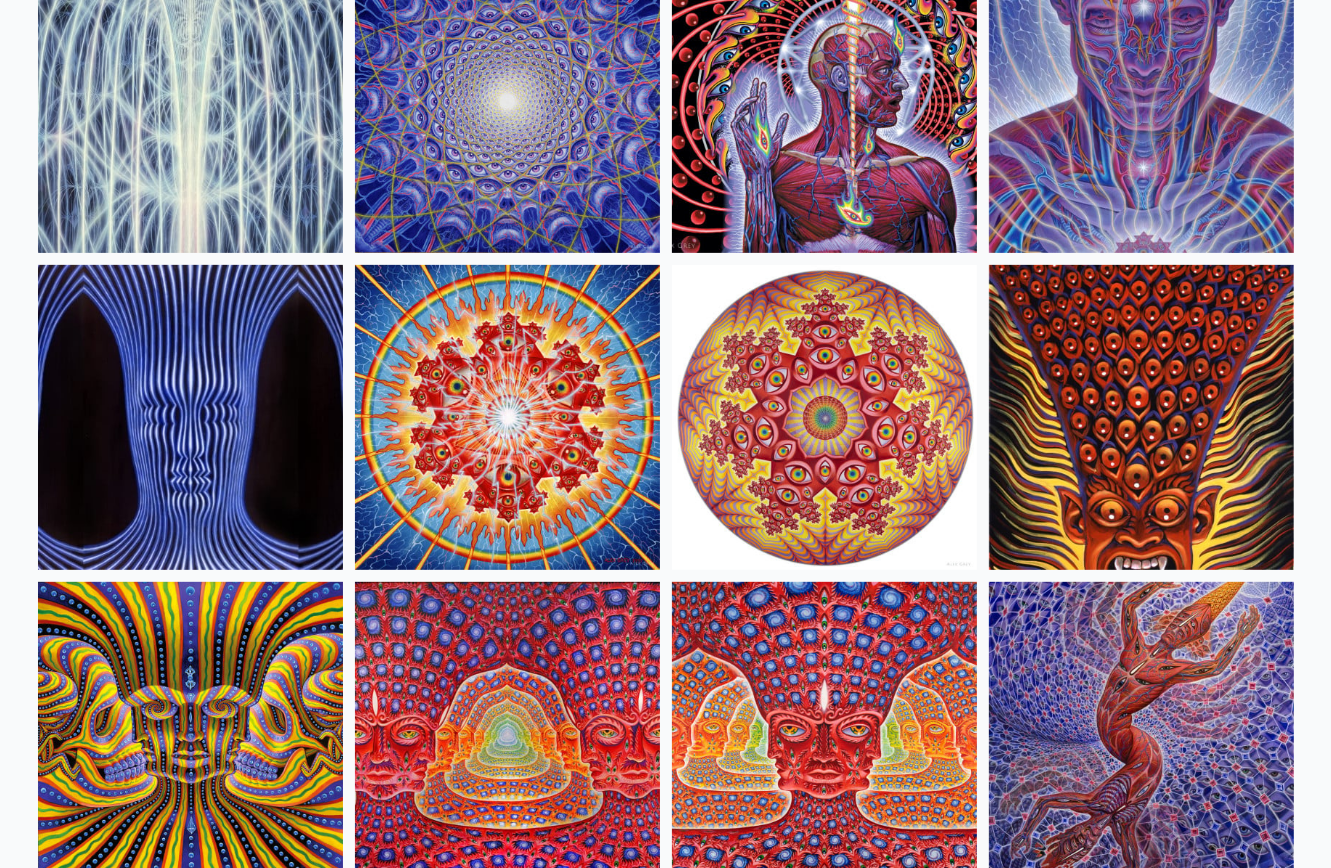 scroll, scrollTop: 586, scrollLeft: 0, axis: vertical 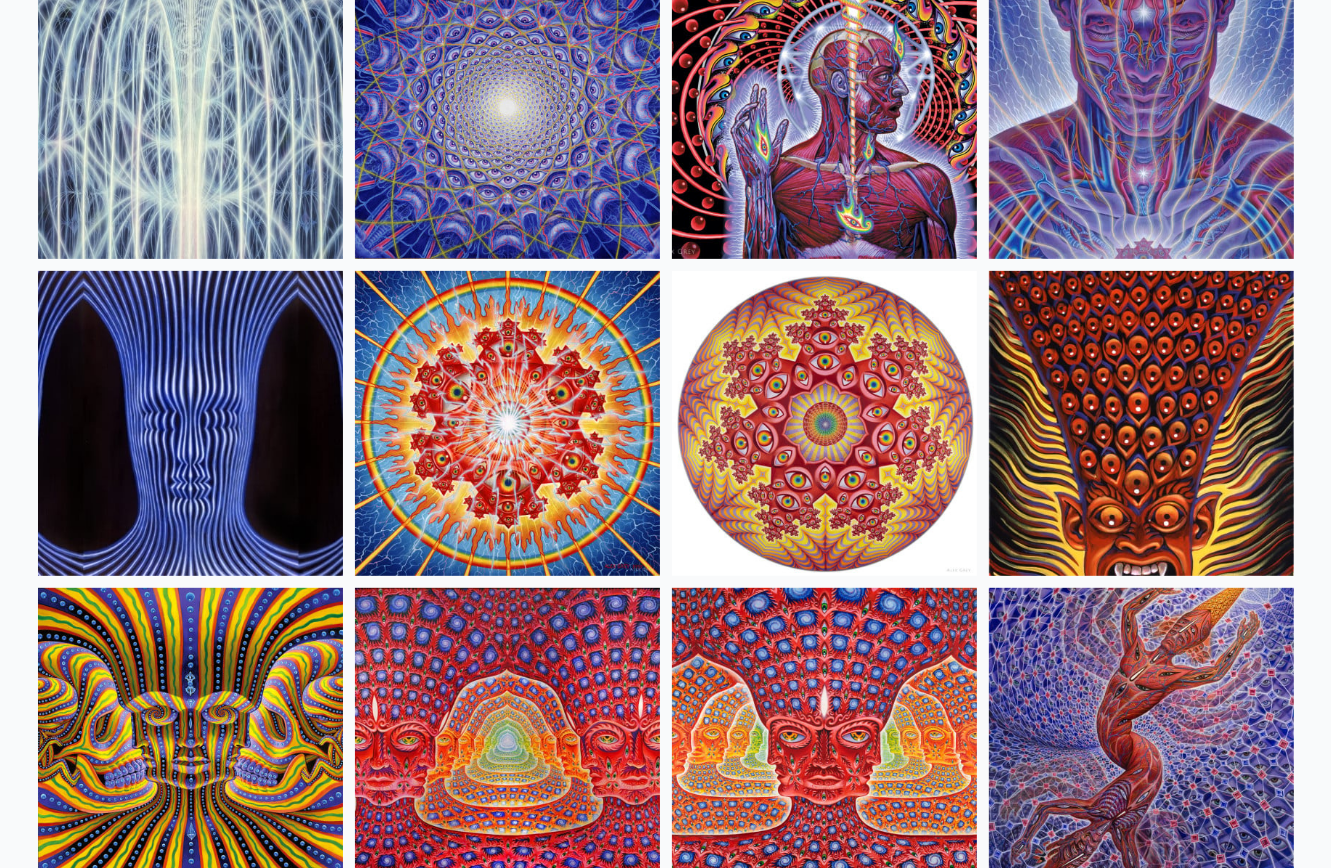 click at bounding box center [824, 106] 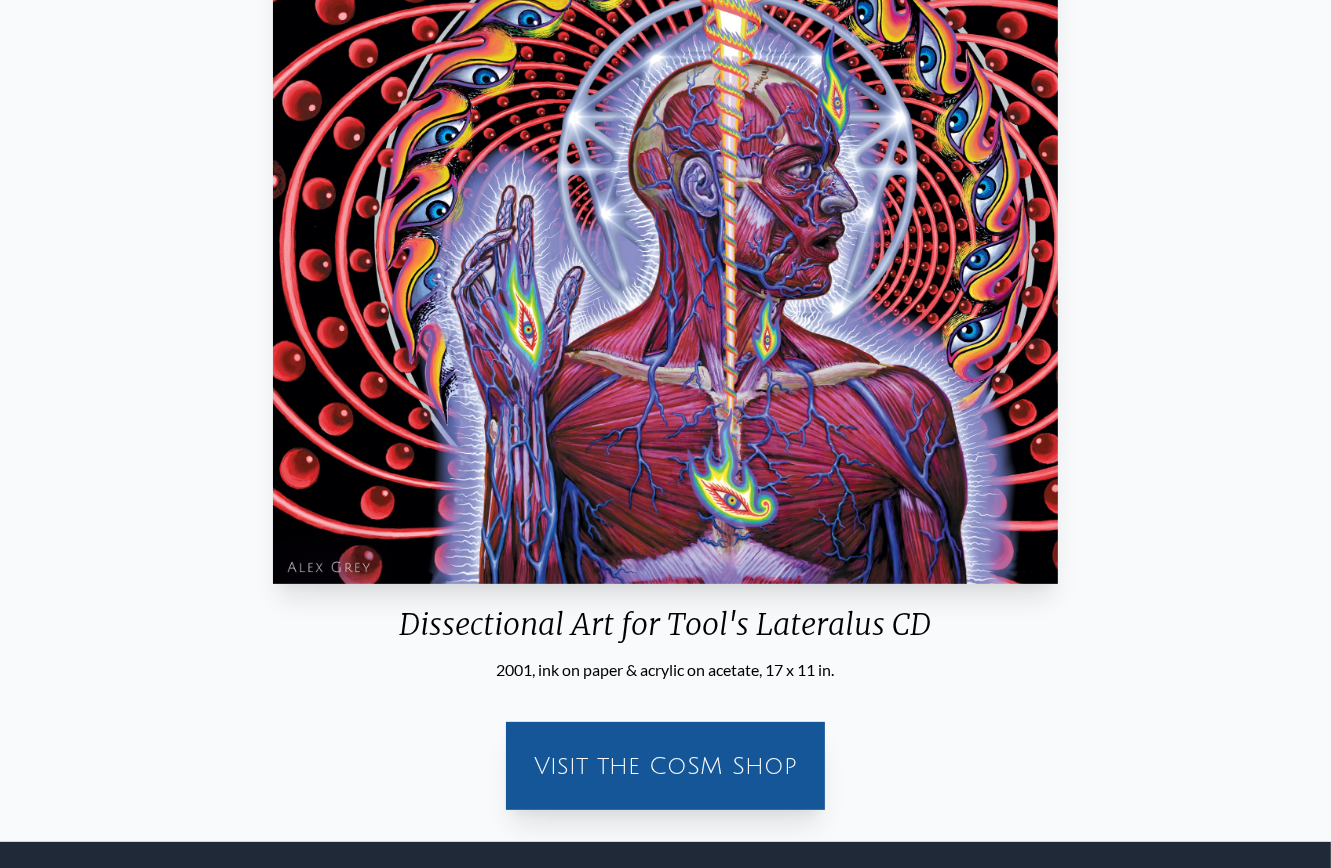 scroll, scrollTop: 100, scrollLeft: 0, axis: vertical 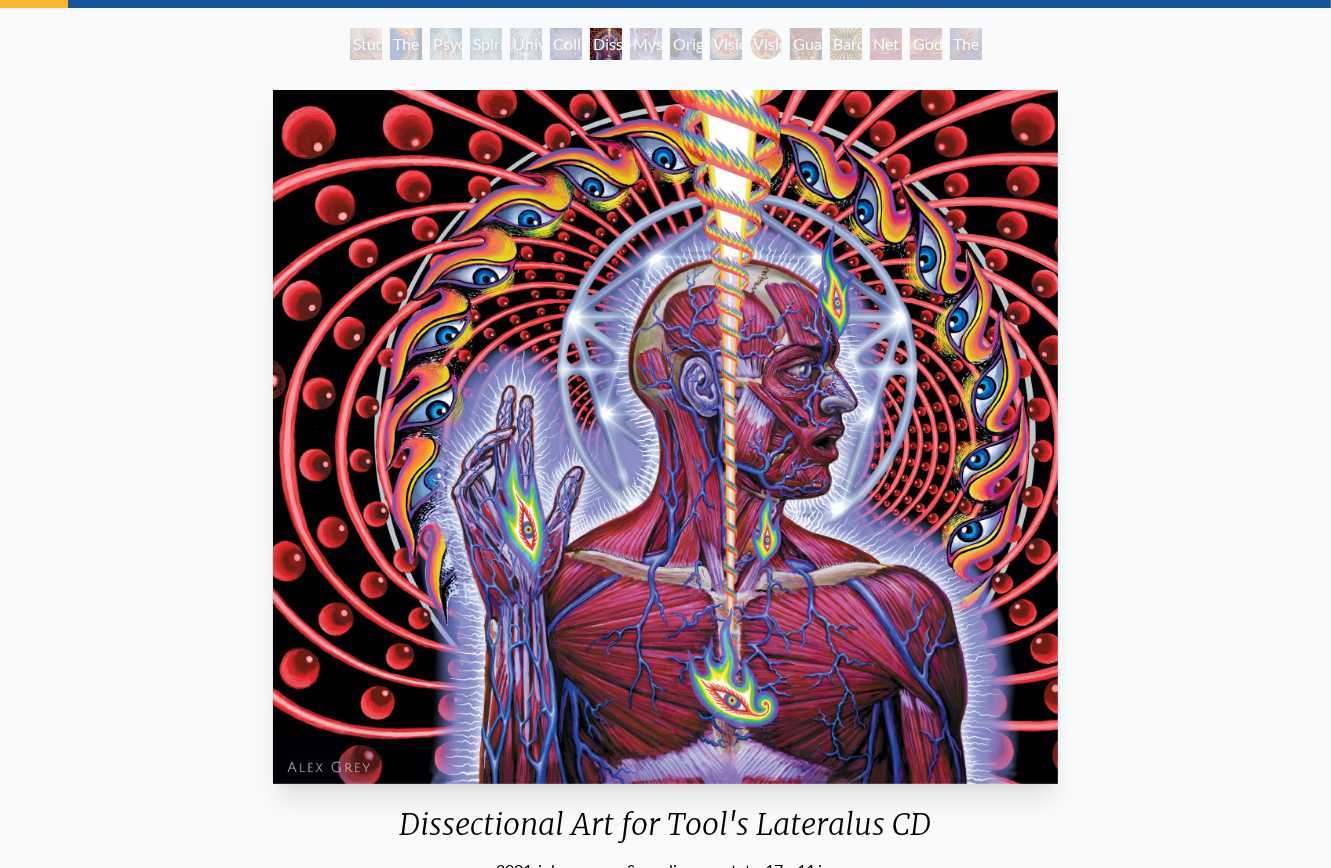 click on "Mystic Eye" at bounding box center [646, 44] 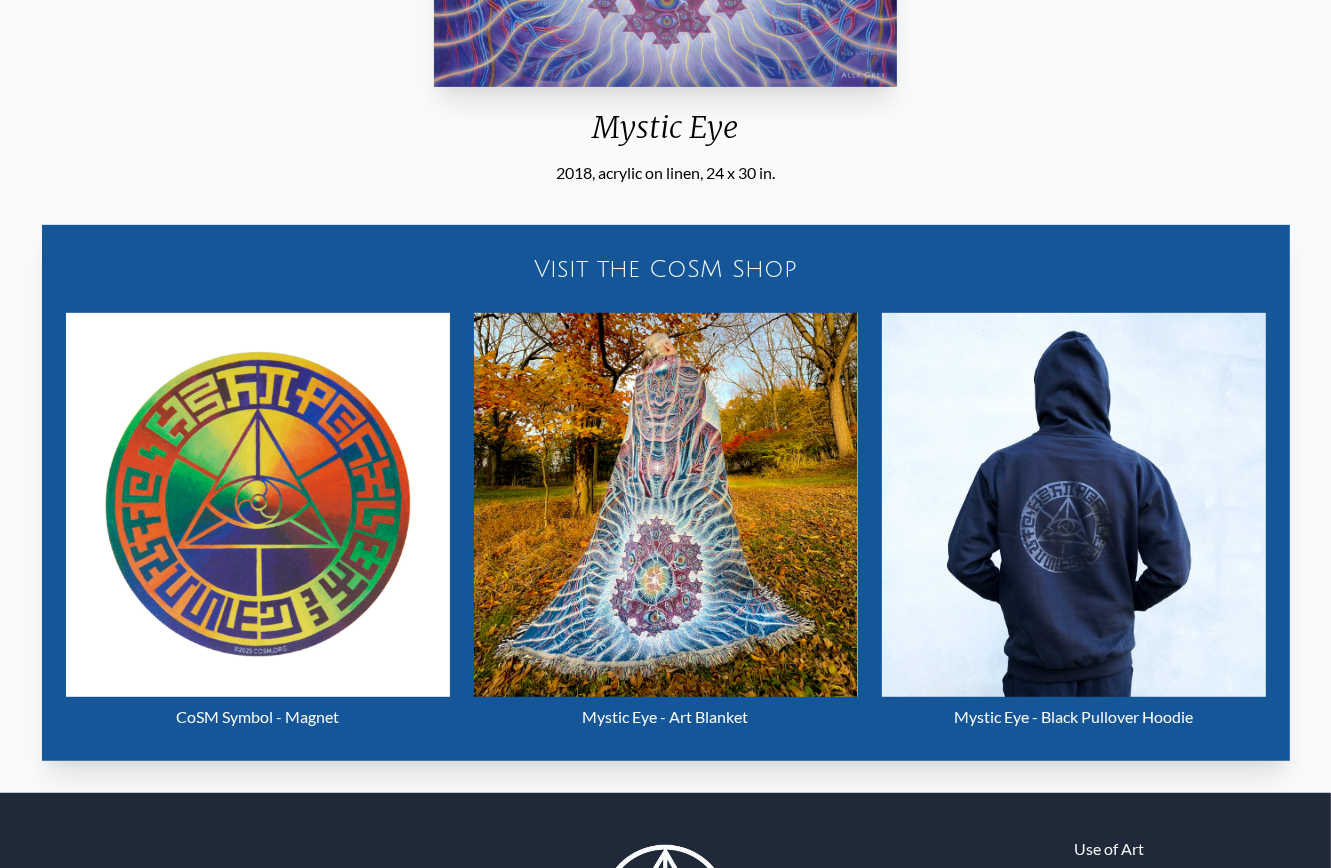 scroll, scrollTop: 800, scrollLeft: 0, axis: vertical 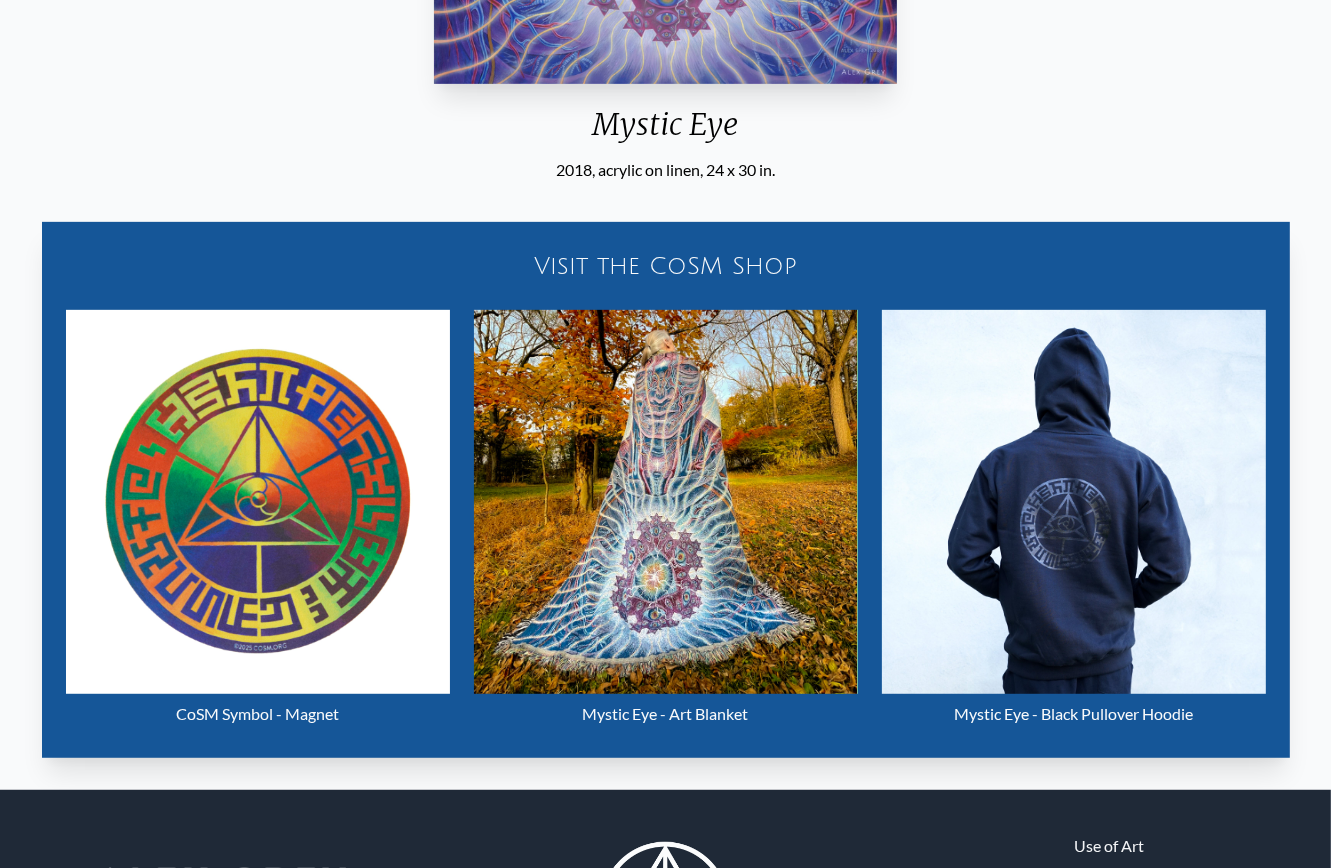 click at bounding box center [258, 502] 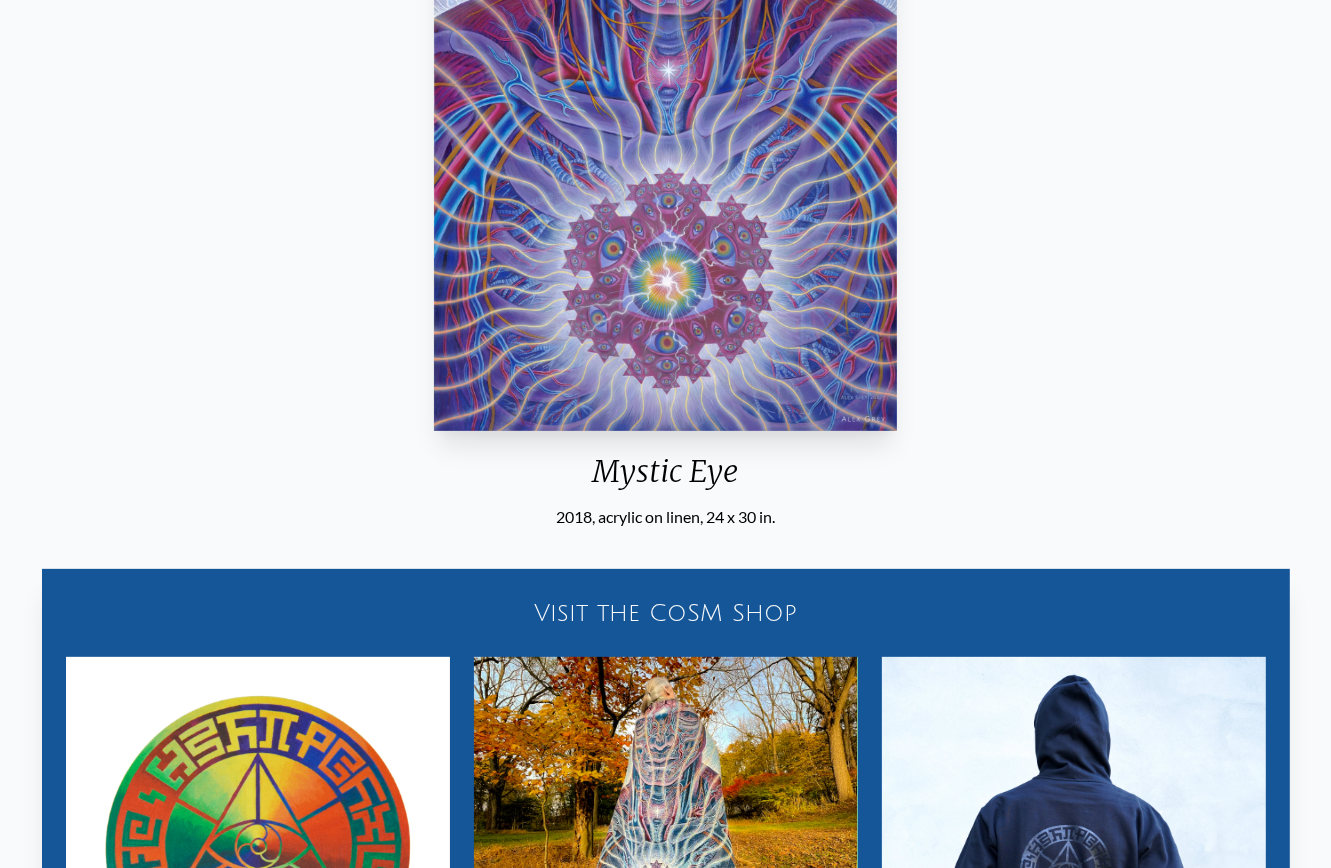 scroll, scrollTop: 0, scrollLeft: 0, axis: both 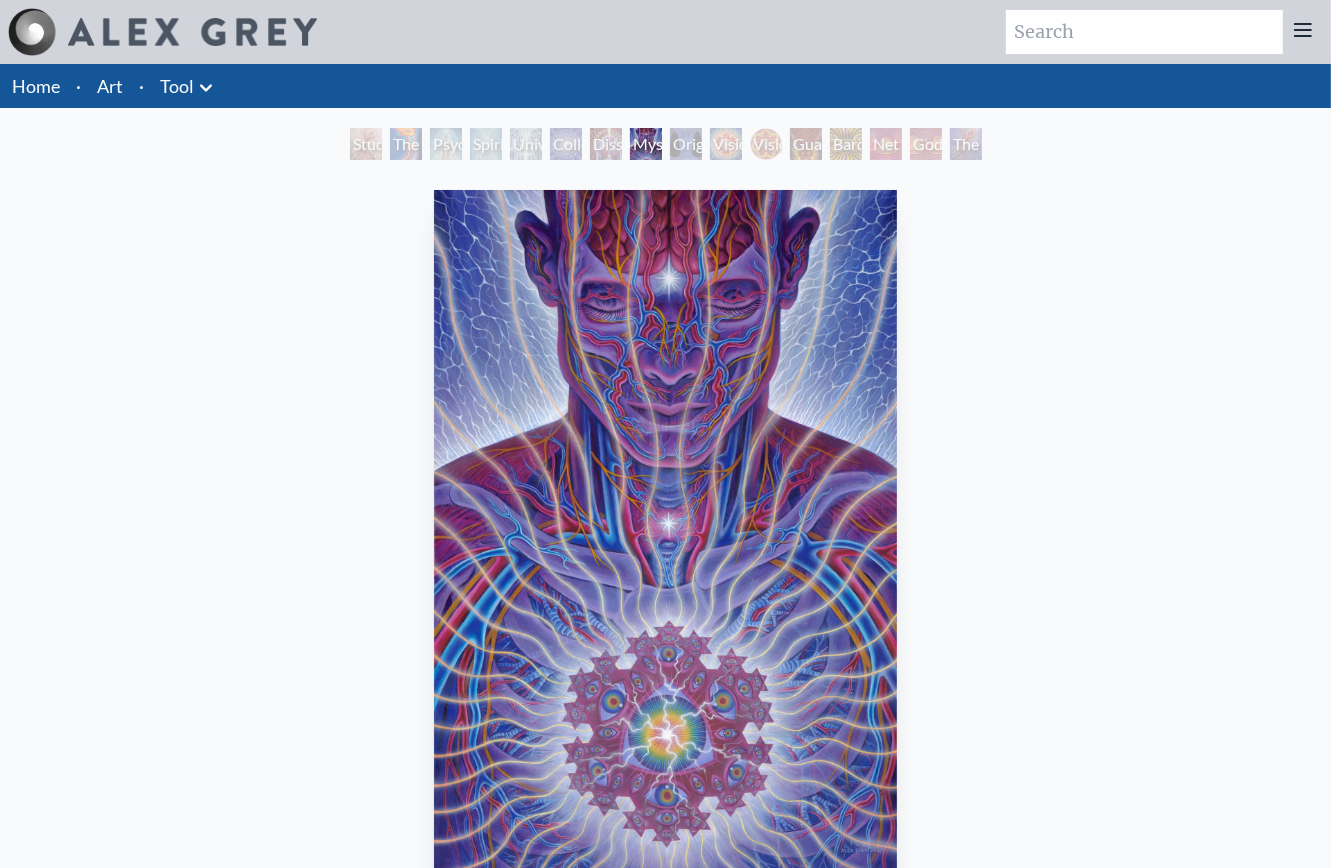 click on "Vision Crystal Tondo" at bounding box center (766, 144) 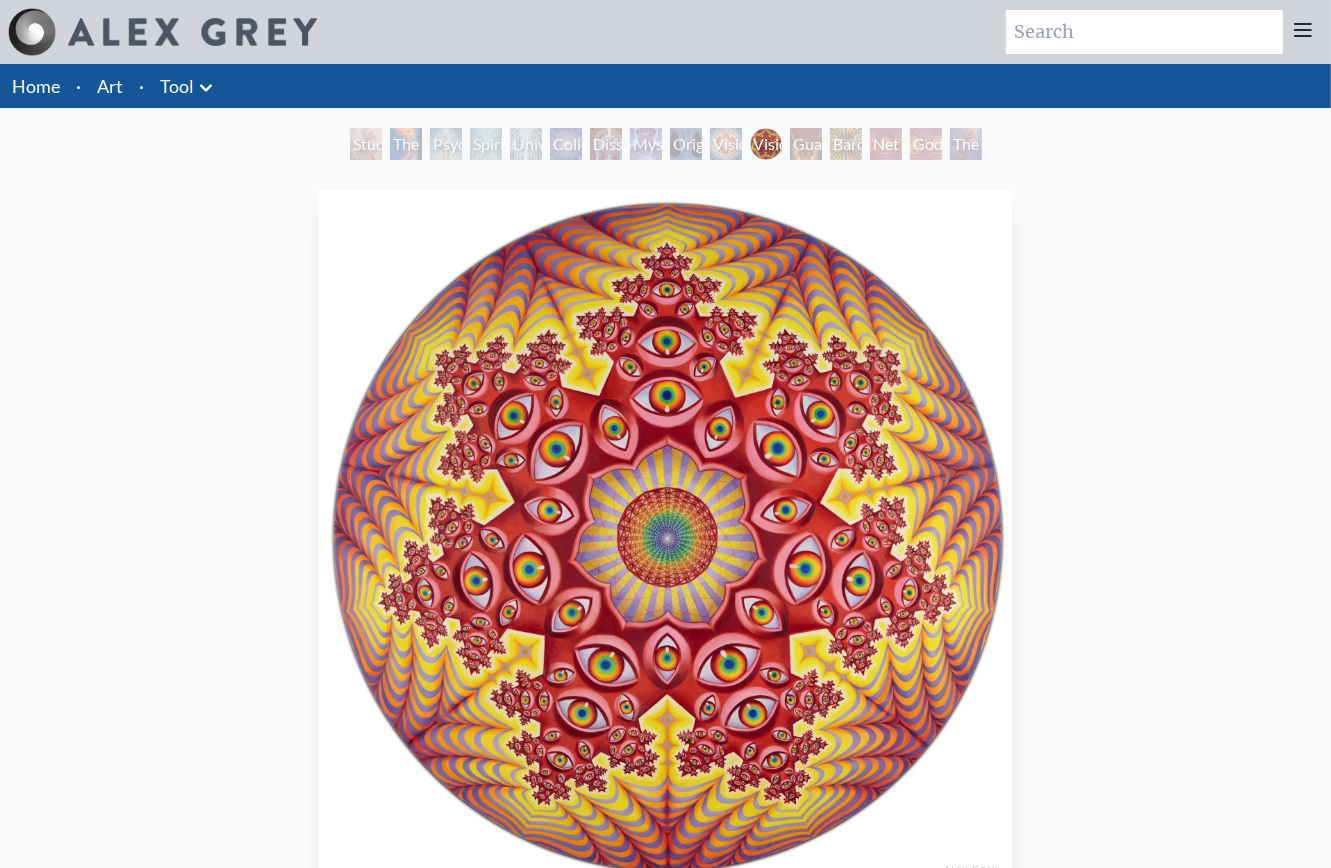 click on "Original Face" at bounding box center [686, 144] 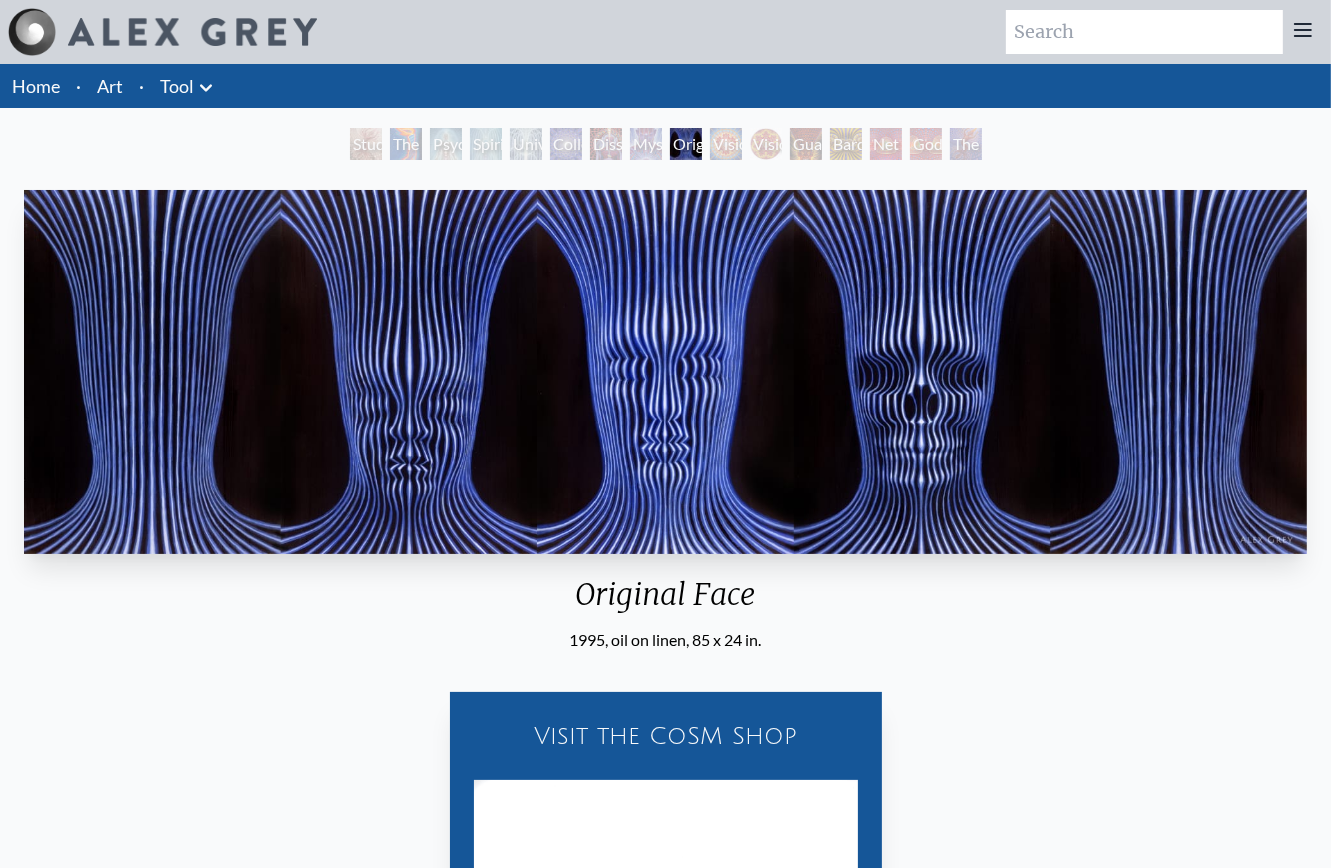 click on "Vision Crystal" at bounding box center (726, 144) 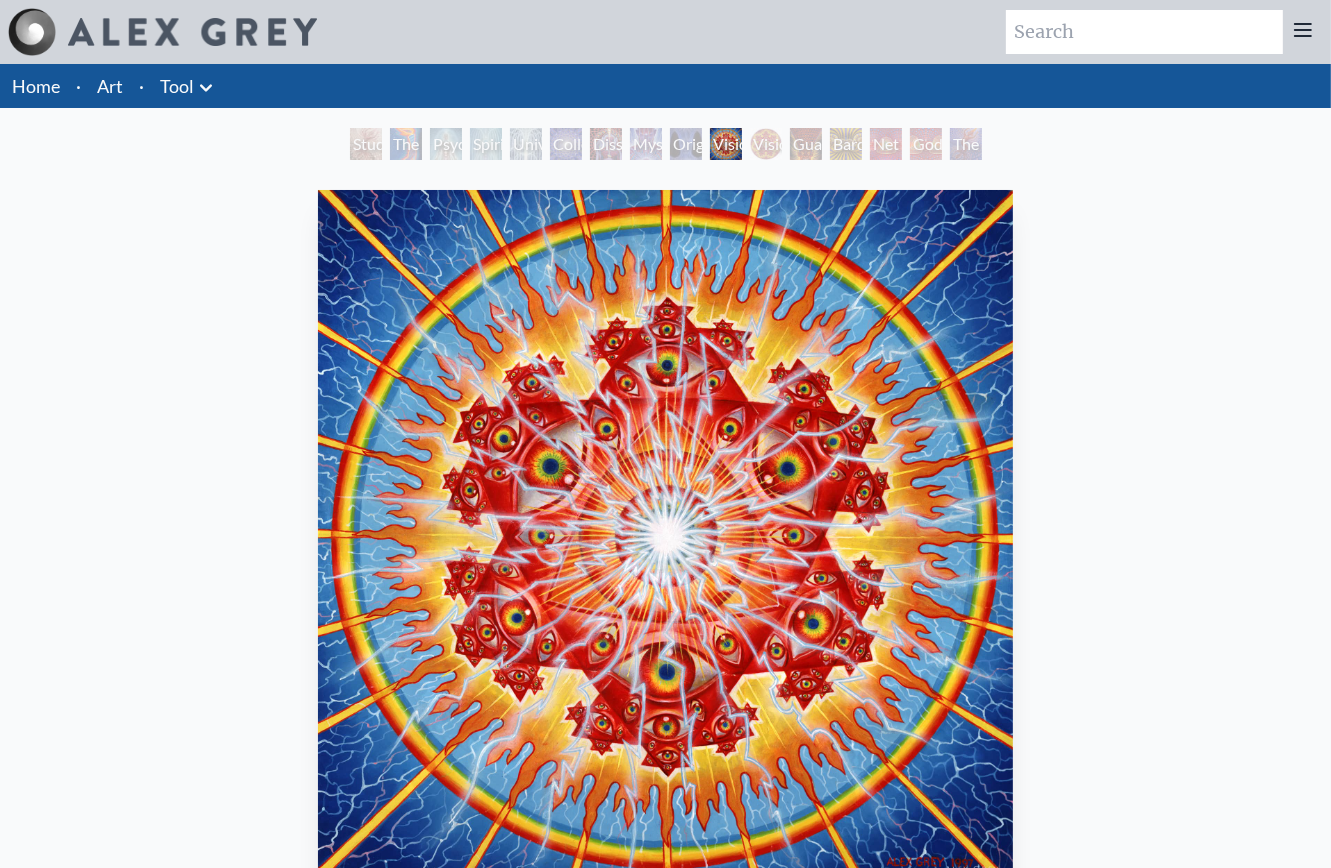 click on "Vision Crystal Tondo" at bounding box center (766, 144) 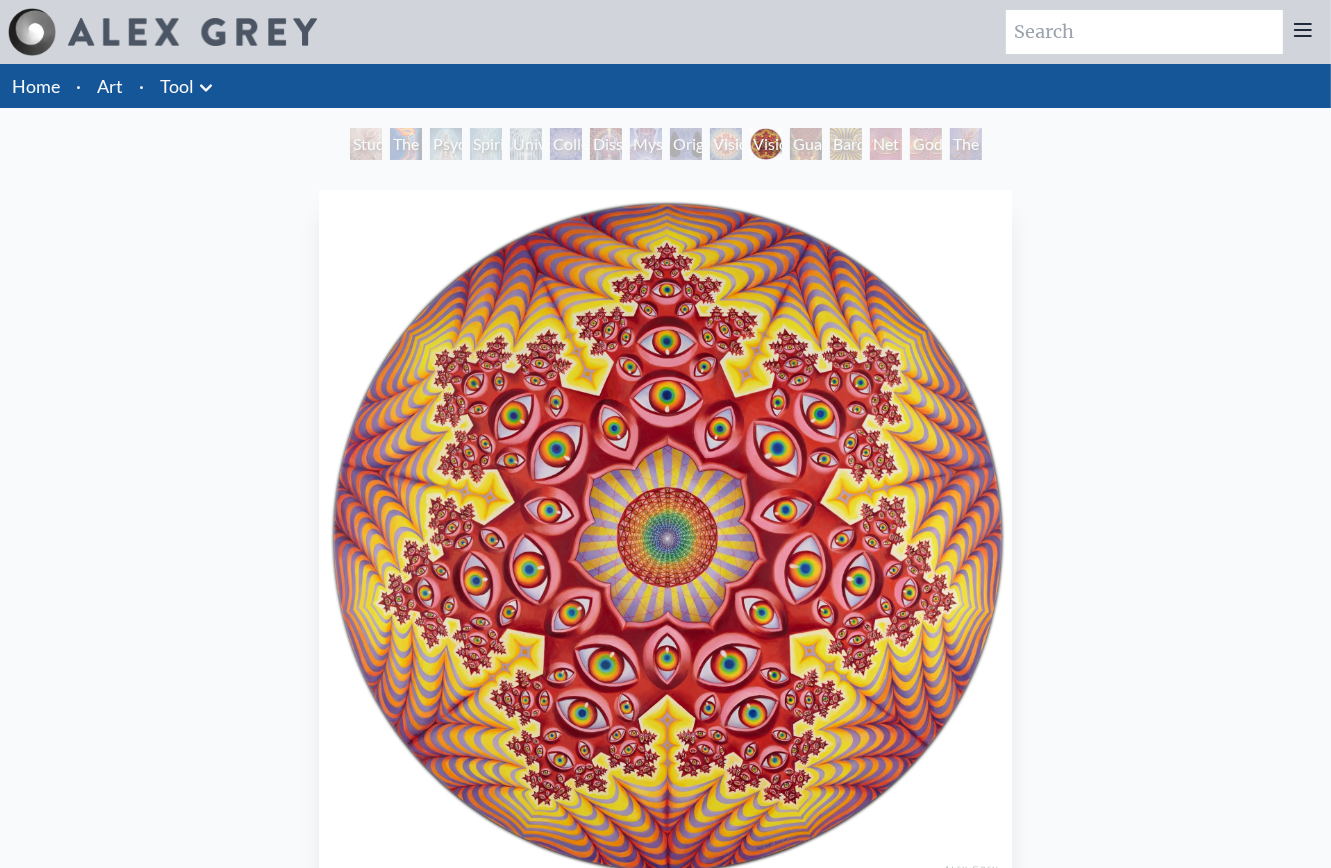 scroll, scrollTop: 100, scrollLeft: 0, axis: vertical 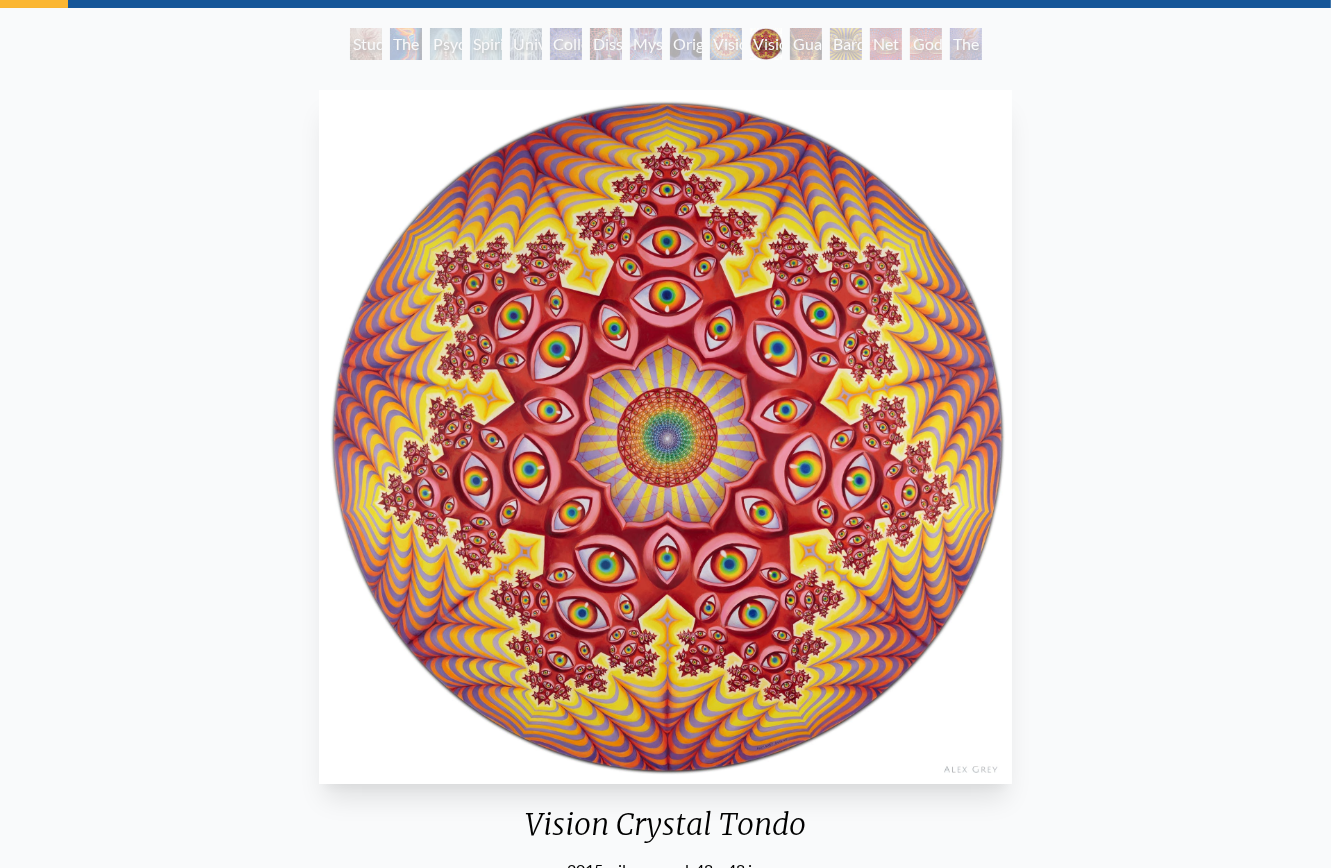 click on "The Great Turn" at bounding box center [966, 44] 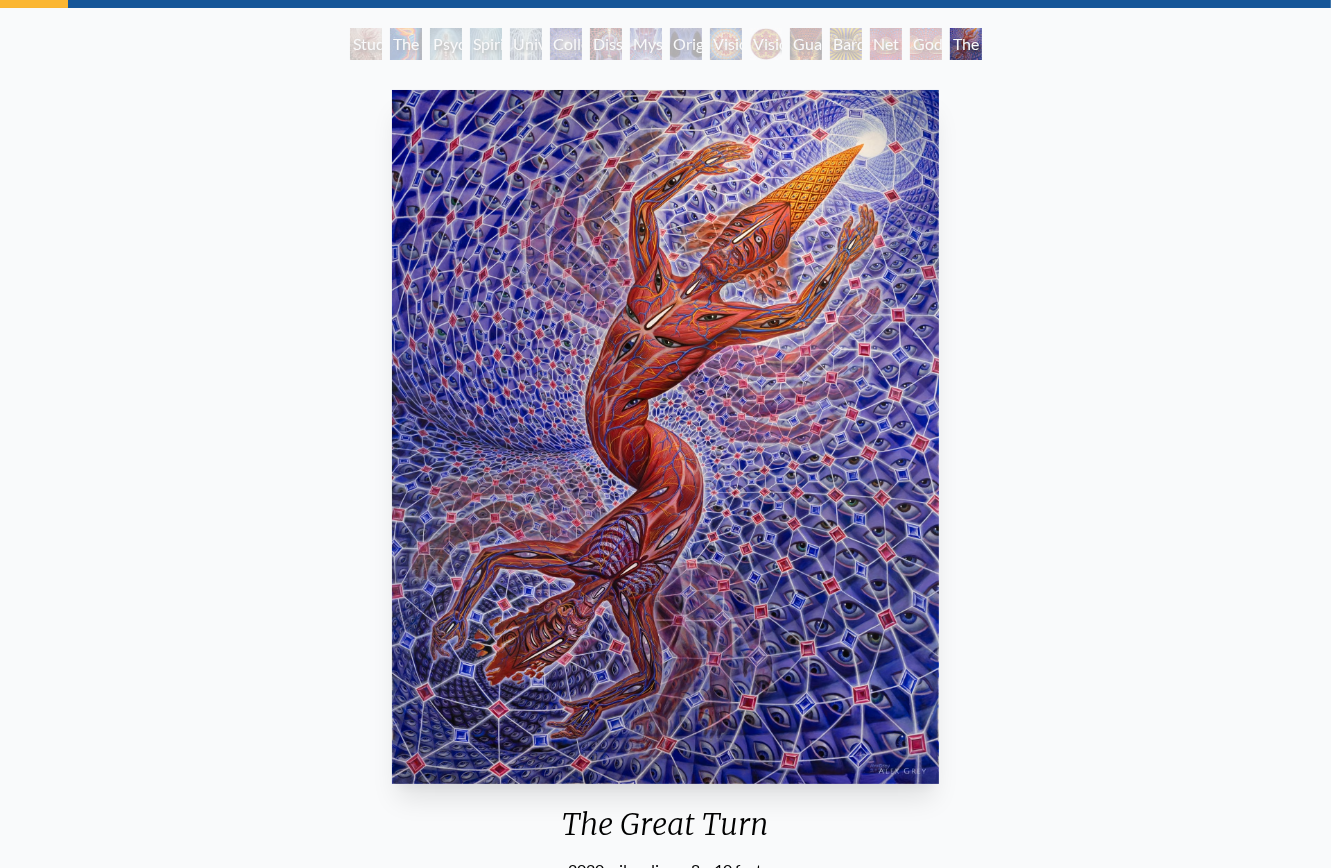 click on "Godself" at bounding box center [926, 44] 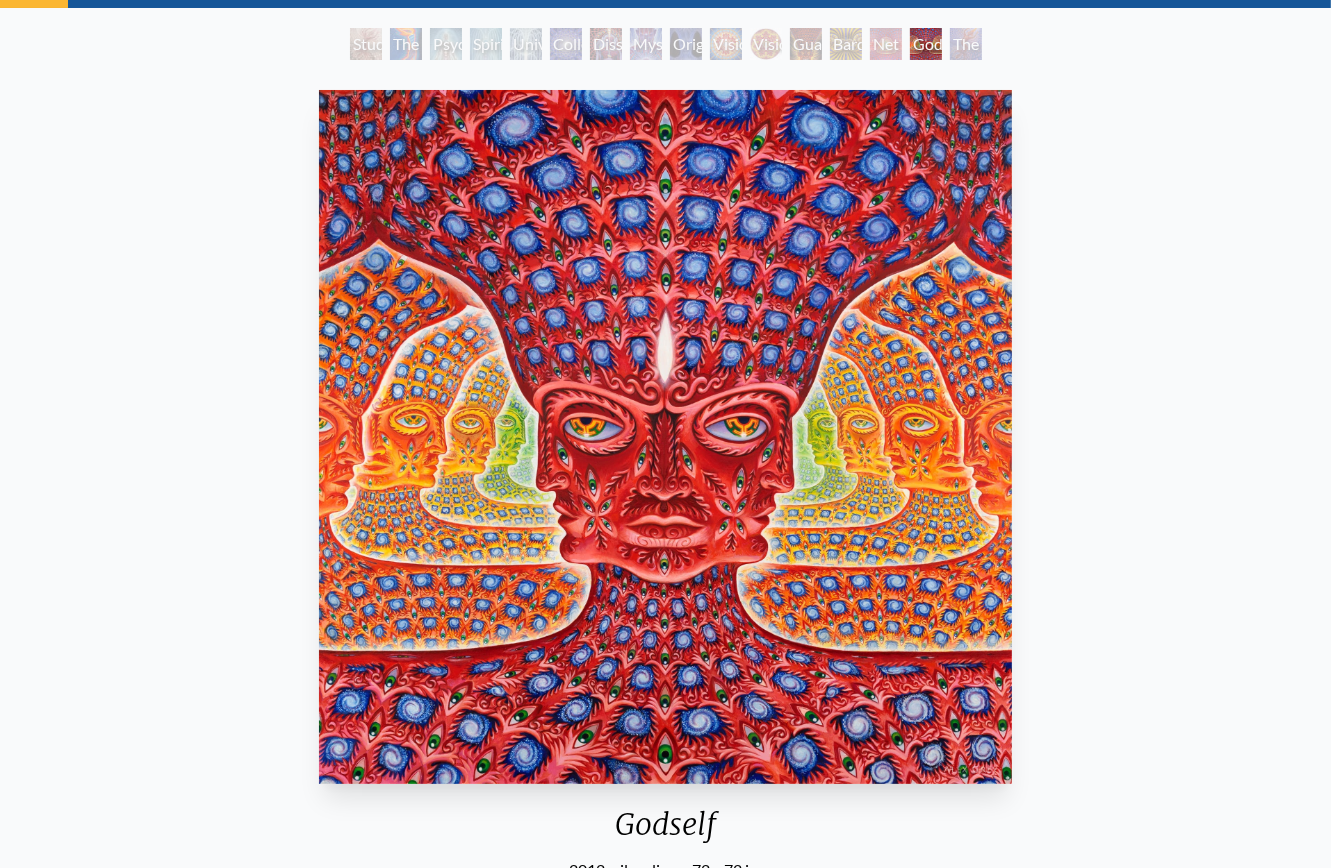 click on "Net of Being" at bounding box center [886, 44] 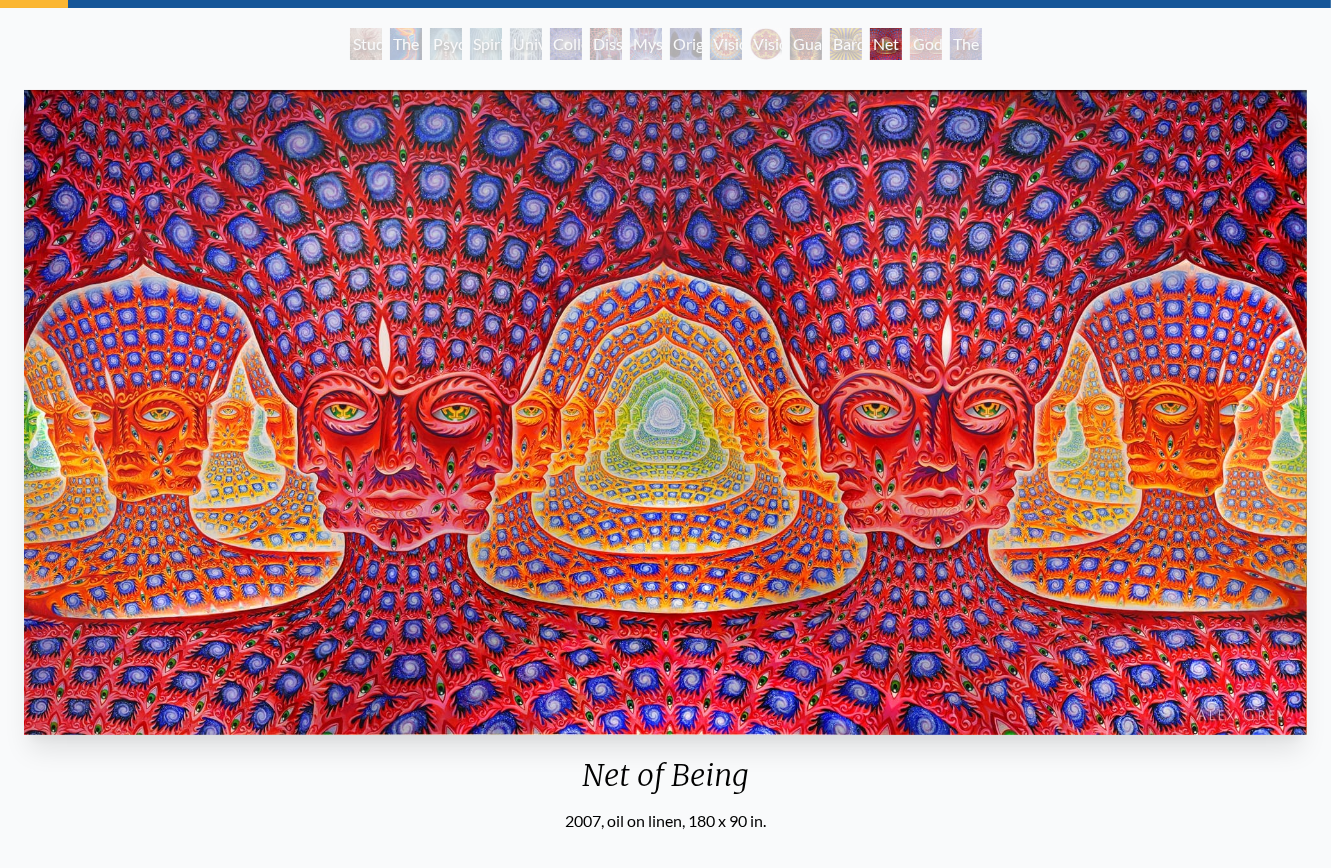 click on "Bardo Being" at bounding box center [846, 44] 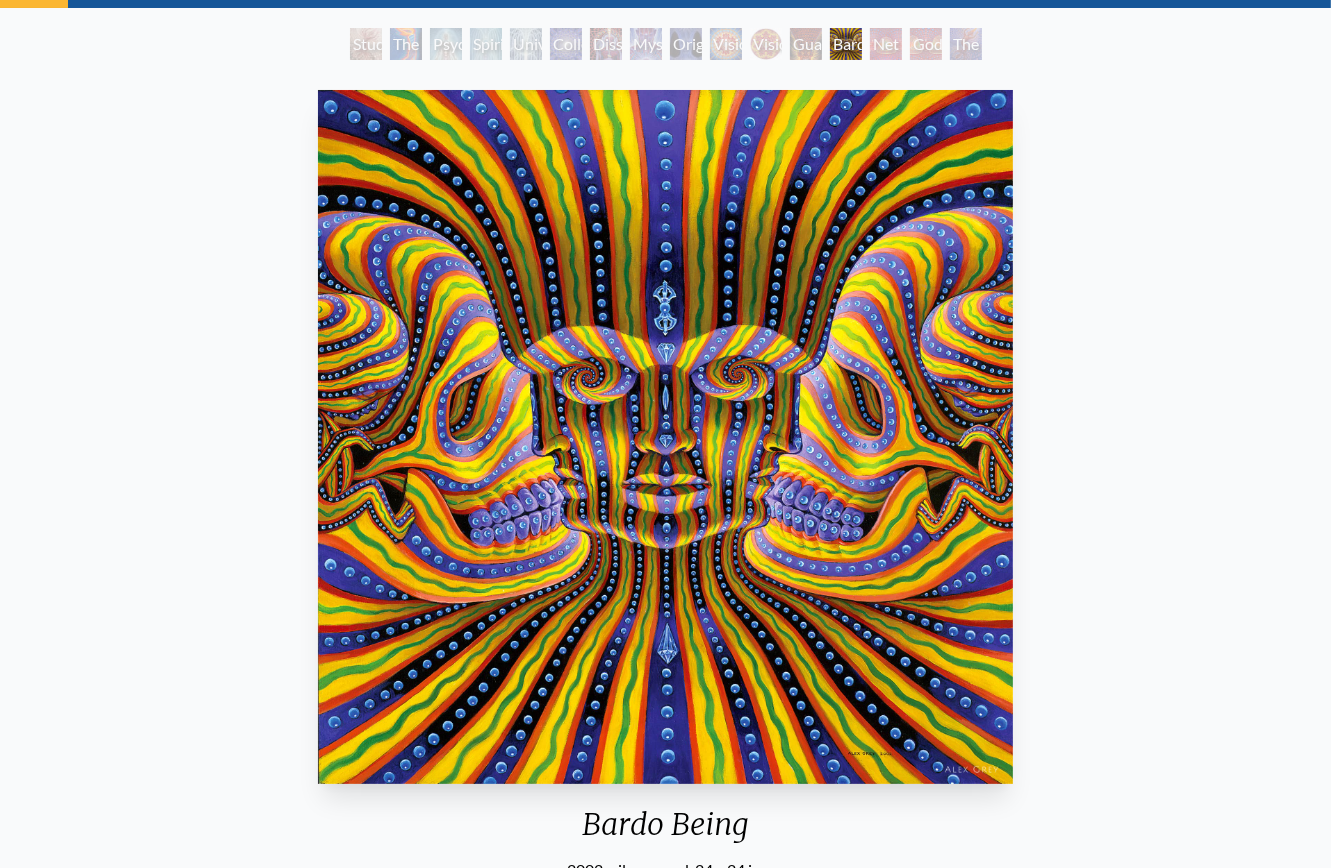 click on "Net of Being" at bounding box center [886, 44] 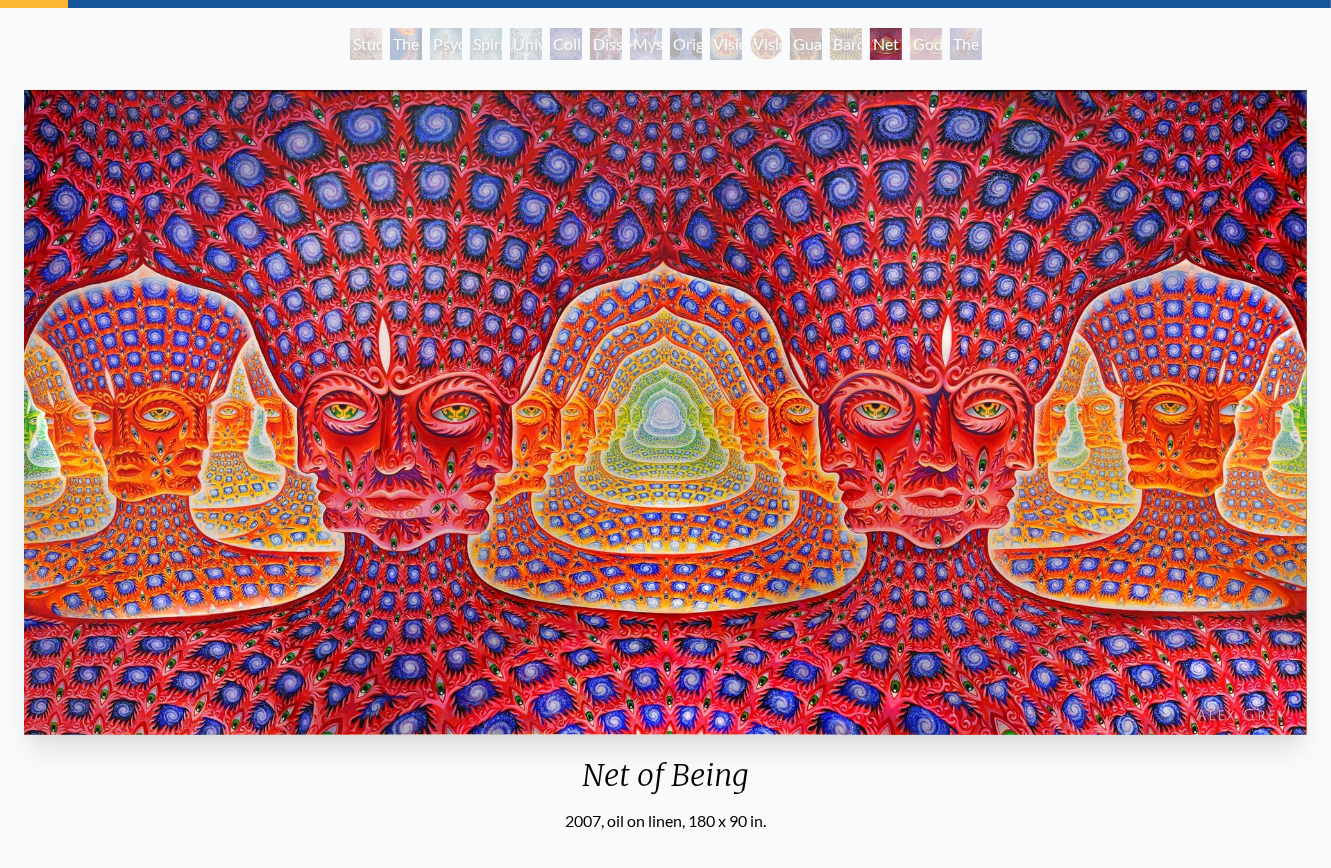 click on "Bardo Being" at bounding box center [846, 44] 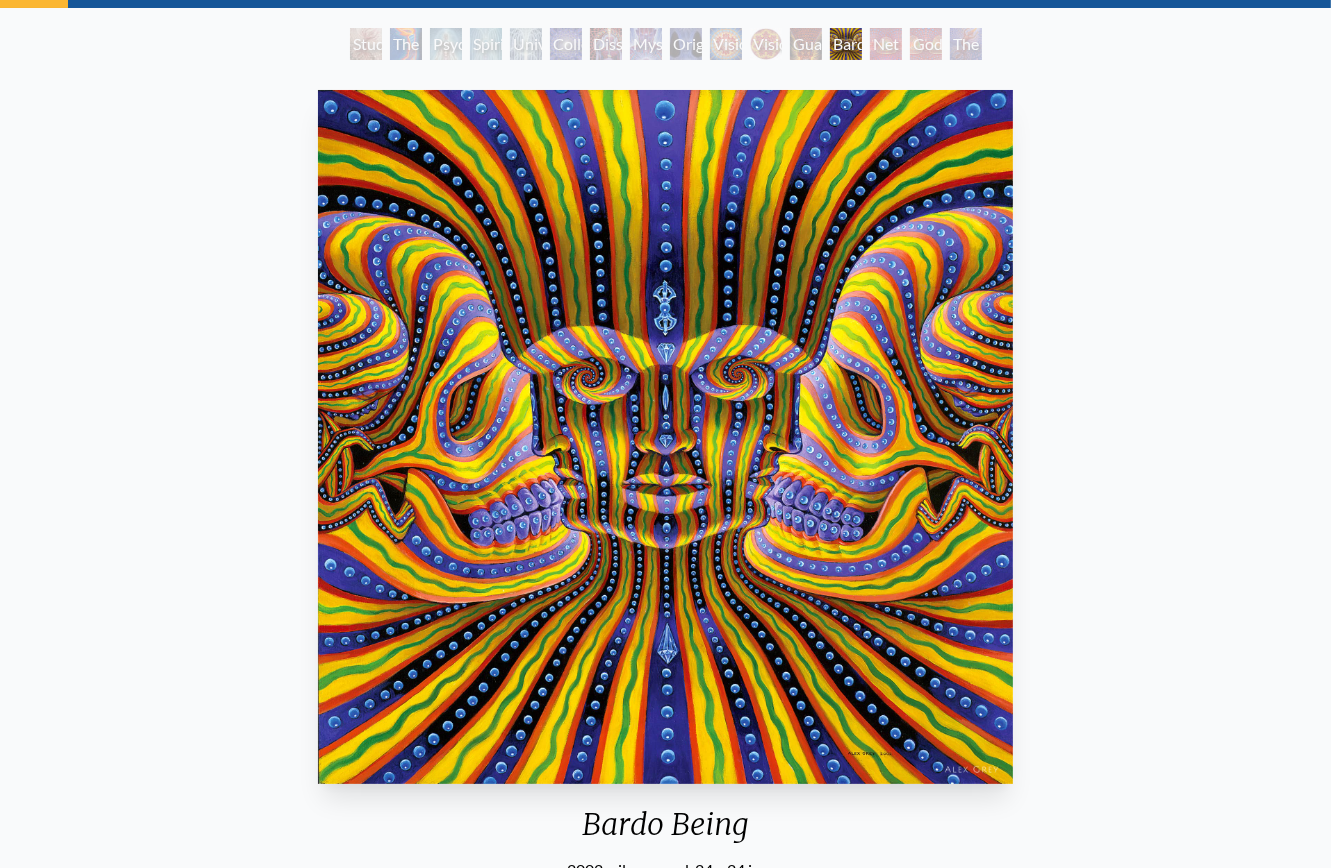 click on "Guardian of Infinite Vision" at bounding box center (806, 44) 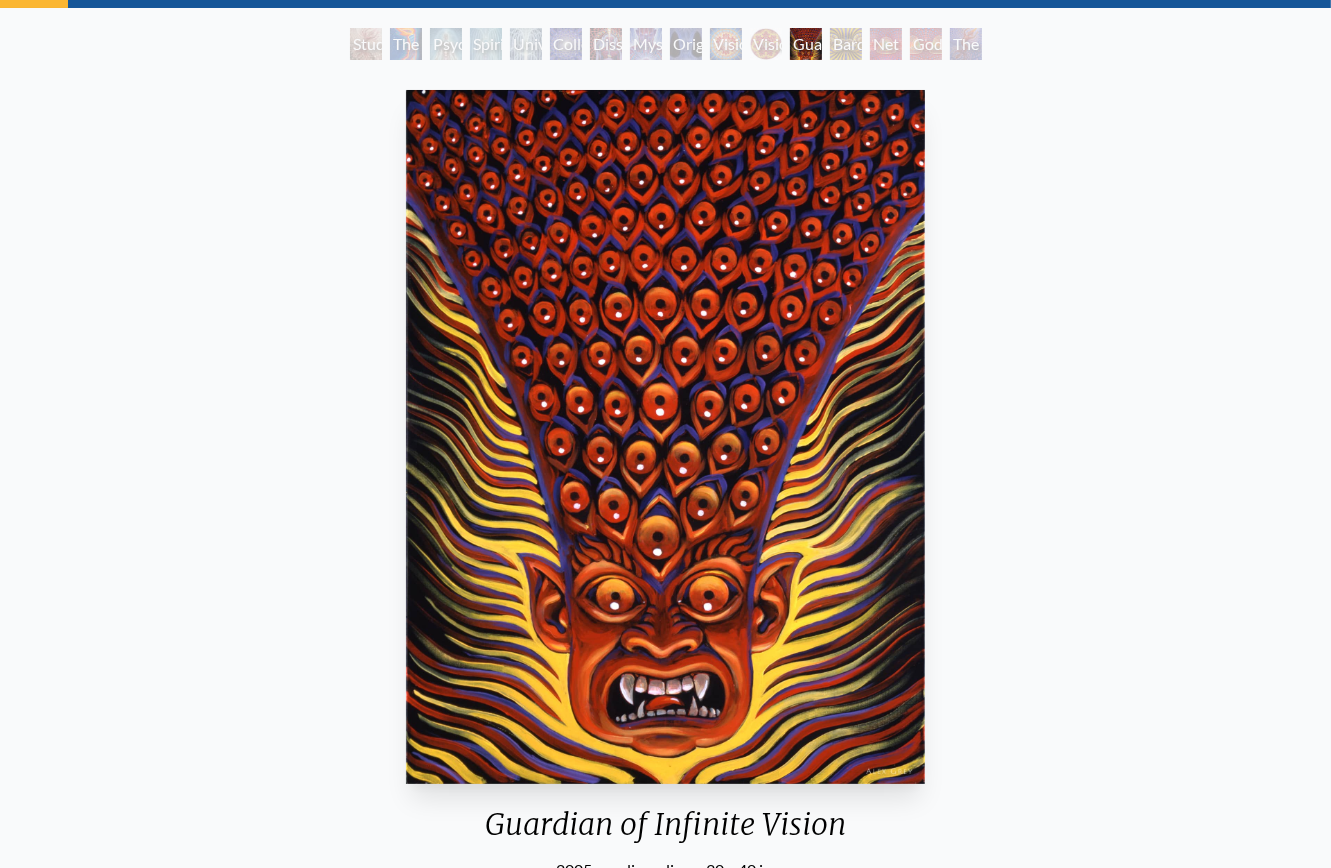 click on "Mystic Eye" at bounding box center (646, 44) 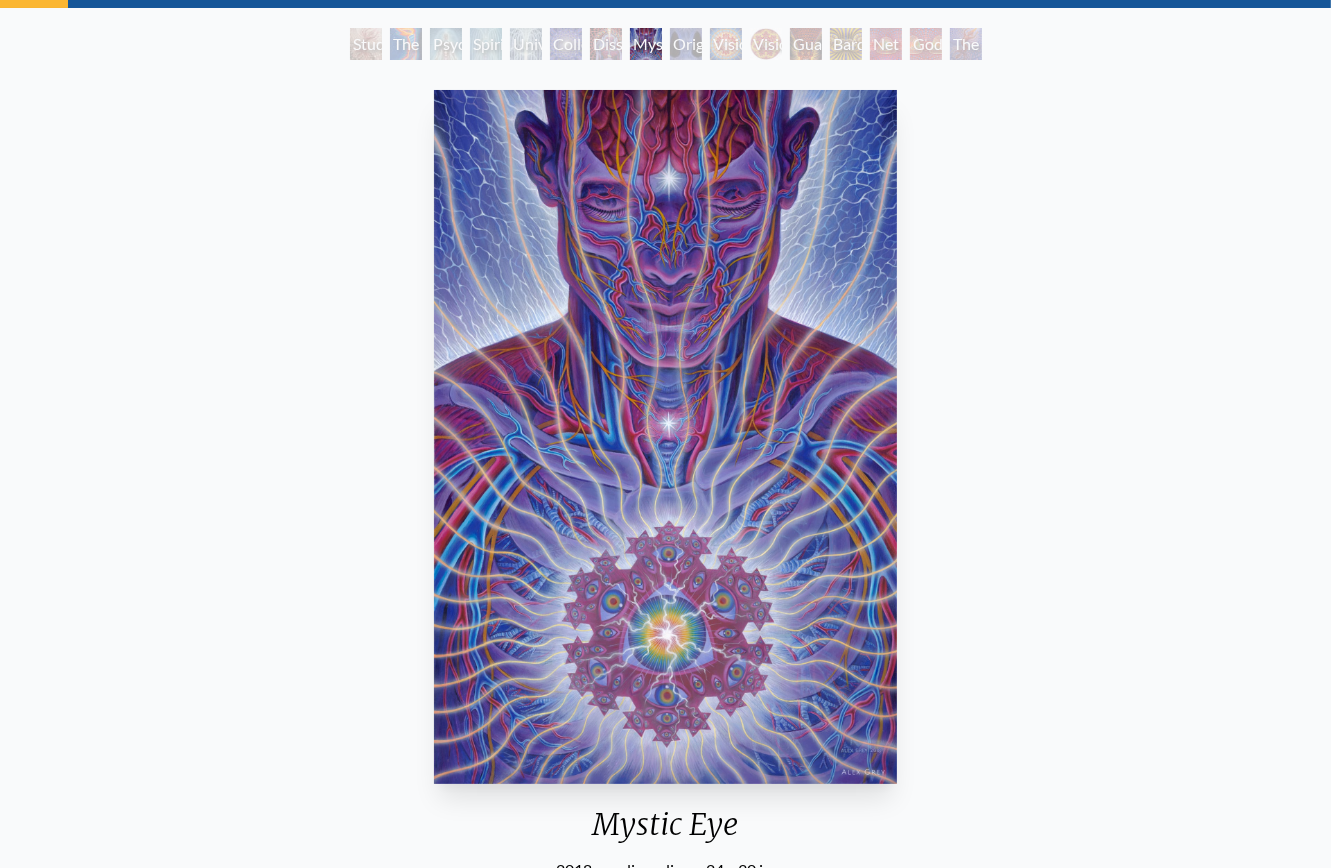 click on "Dissectional Art for Tool's Lateralus CD" at bounding box center (606, 44) 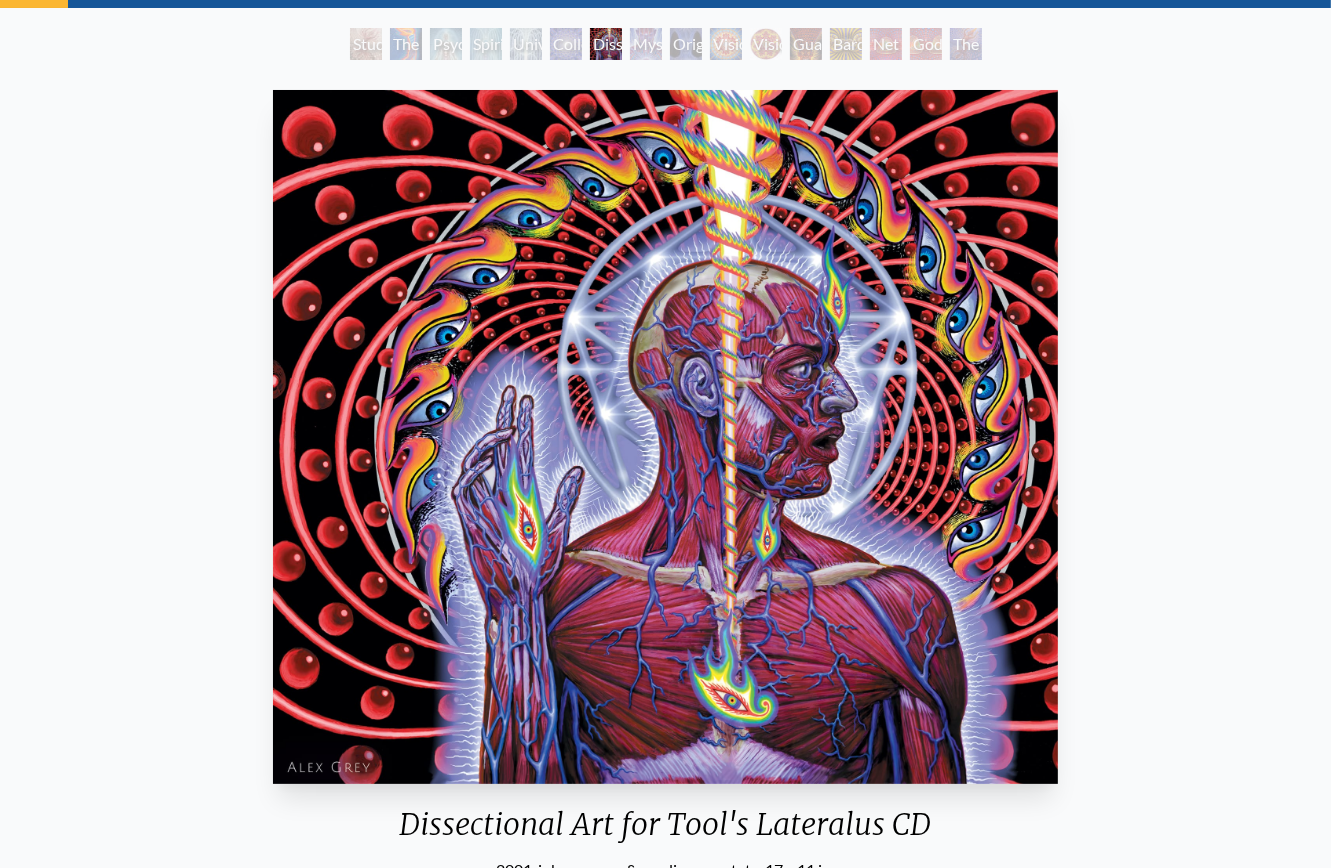 click on "Collective Vision" at bounding box center [566, 44] 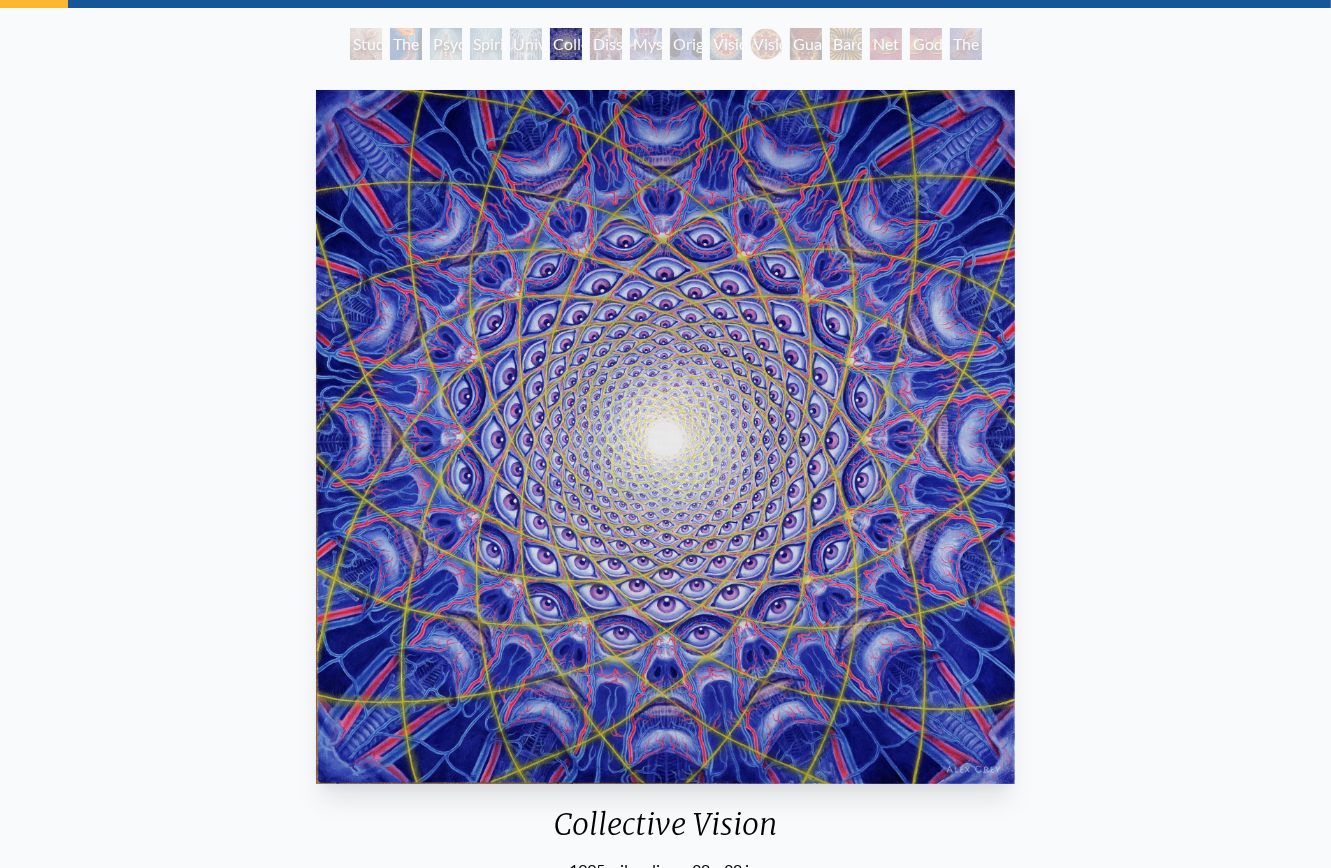 click on "Universal Mind Lattice" at bounding box center [526, 44] 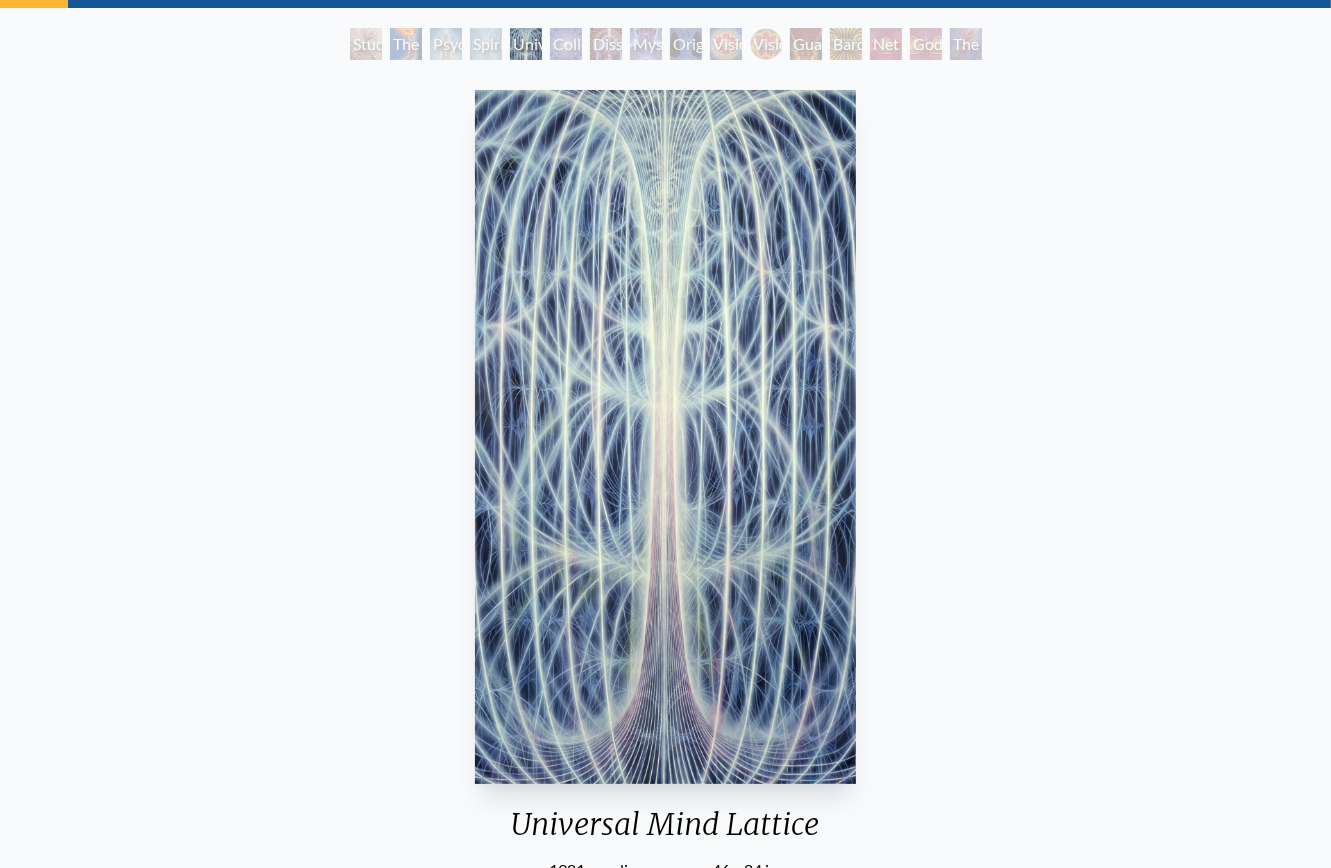 click on "Spiritual Energy System" at bounding box center (486, 44) 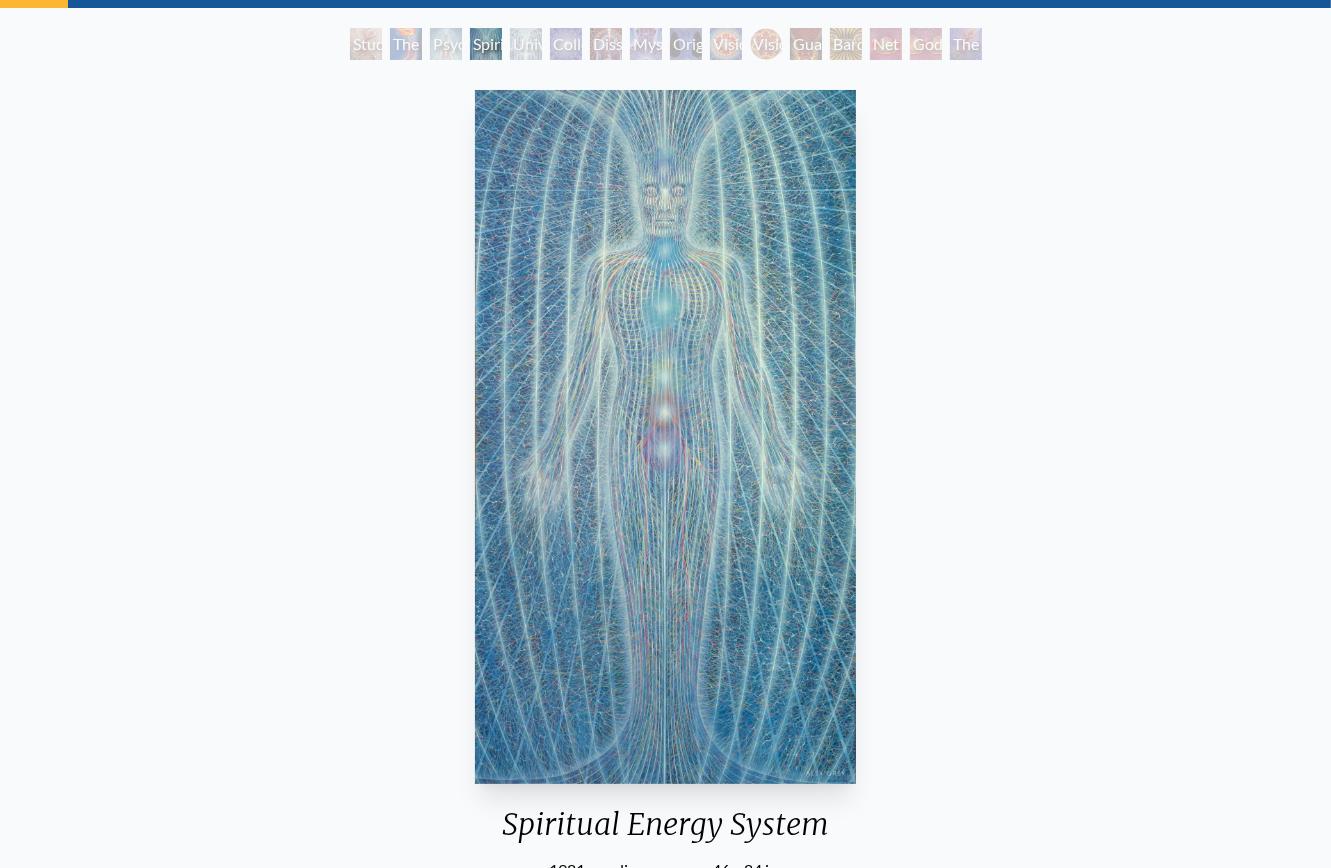 click on "Psychic Energy System" at bounding box center (446, 44) 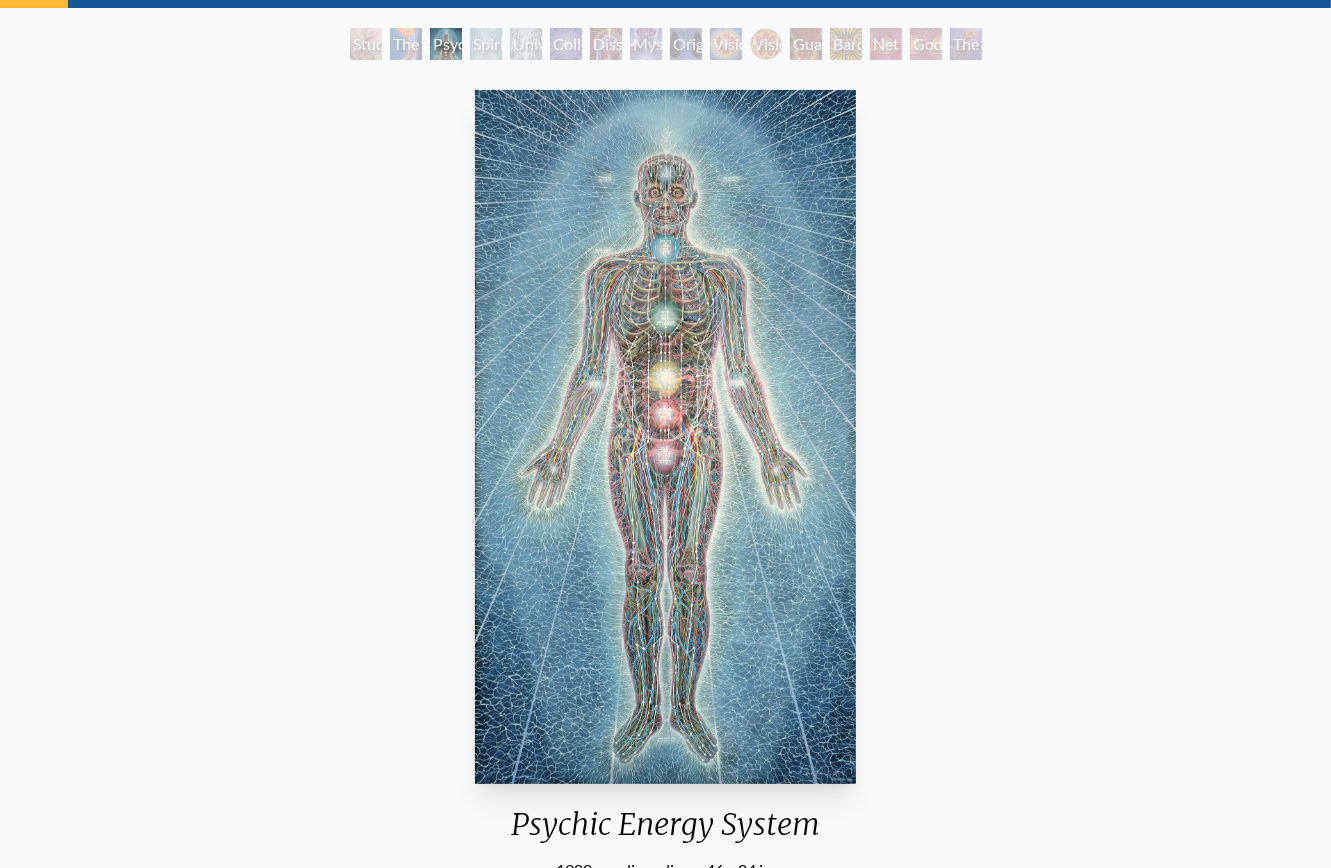 click on "The Torch" at bounding box center (406, 44) 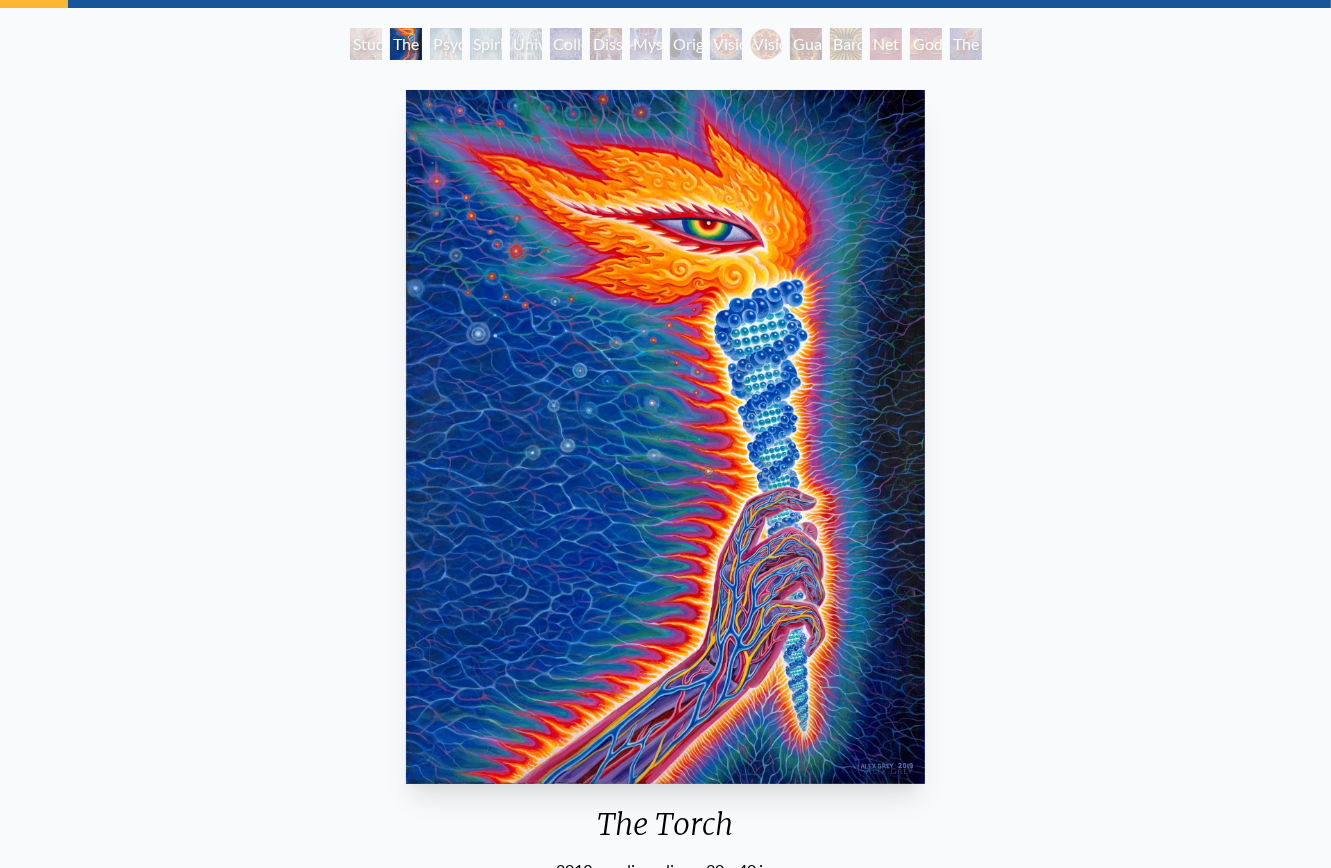 click on "Study for the Great Turn" at bounding box center [366, 44] 